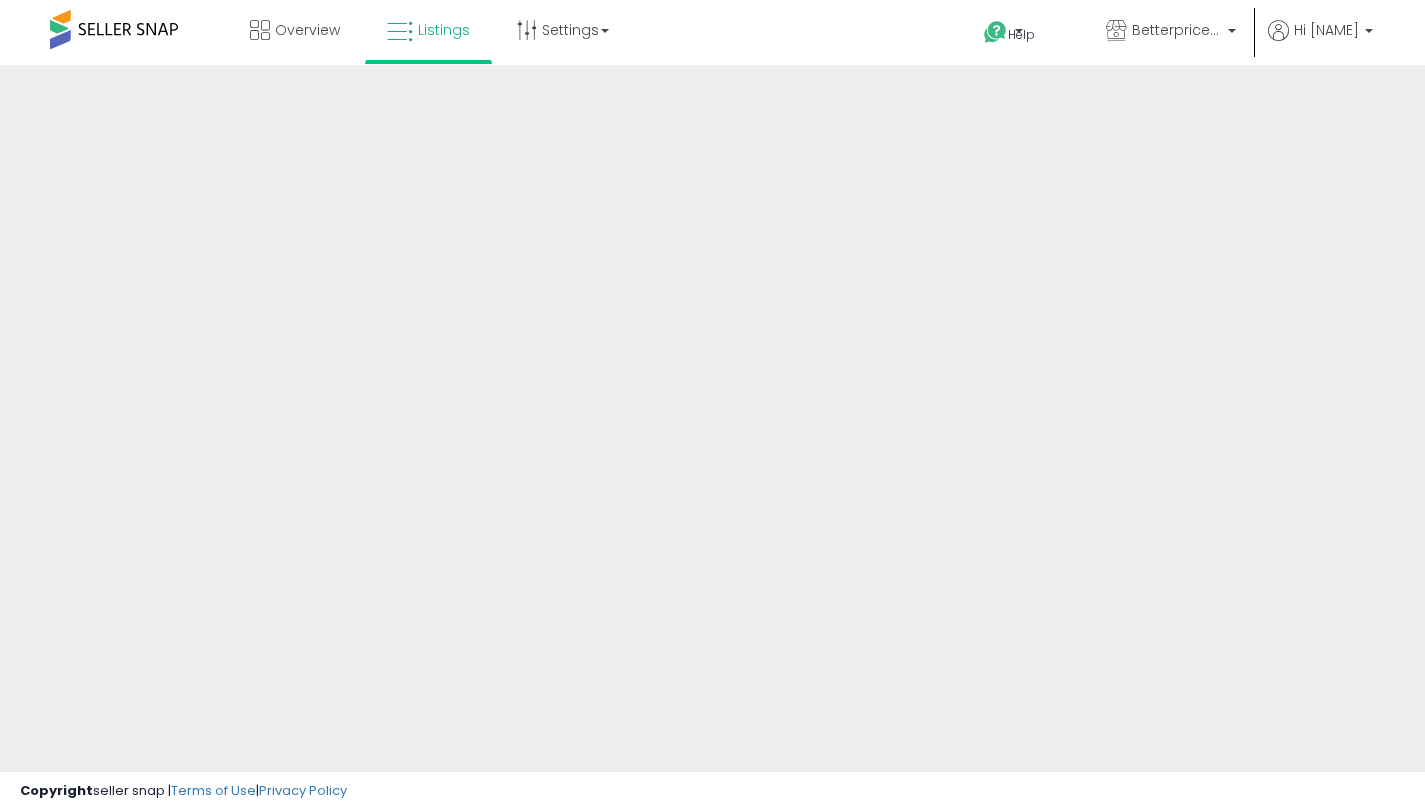 scroll, scrollTop: 0, scrollLeft: 0, axis: both 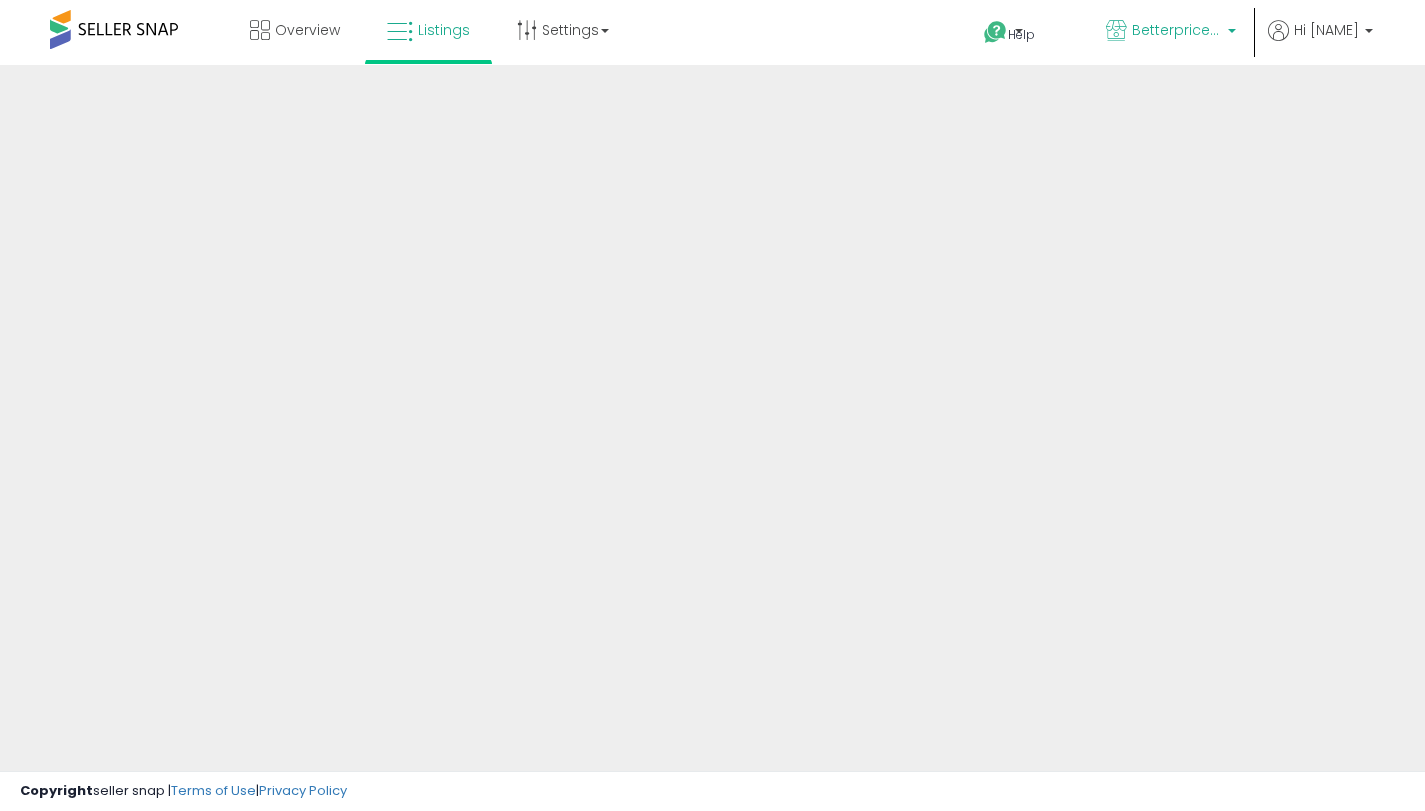 click on "Betterpricer - MX" at bounding box center (1177, 30) 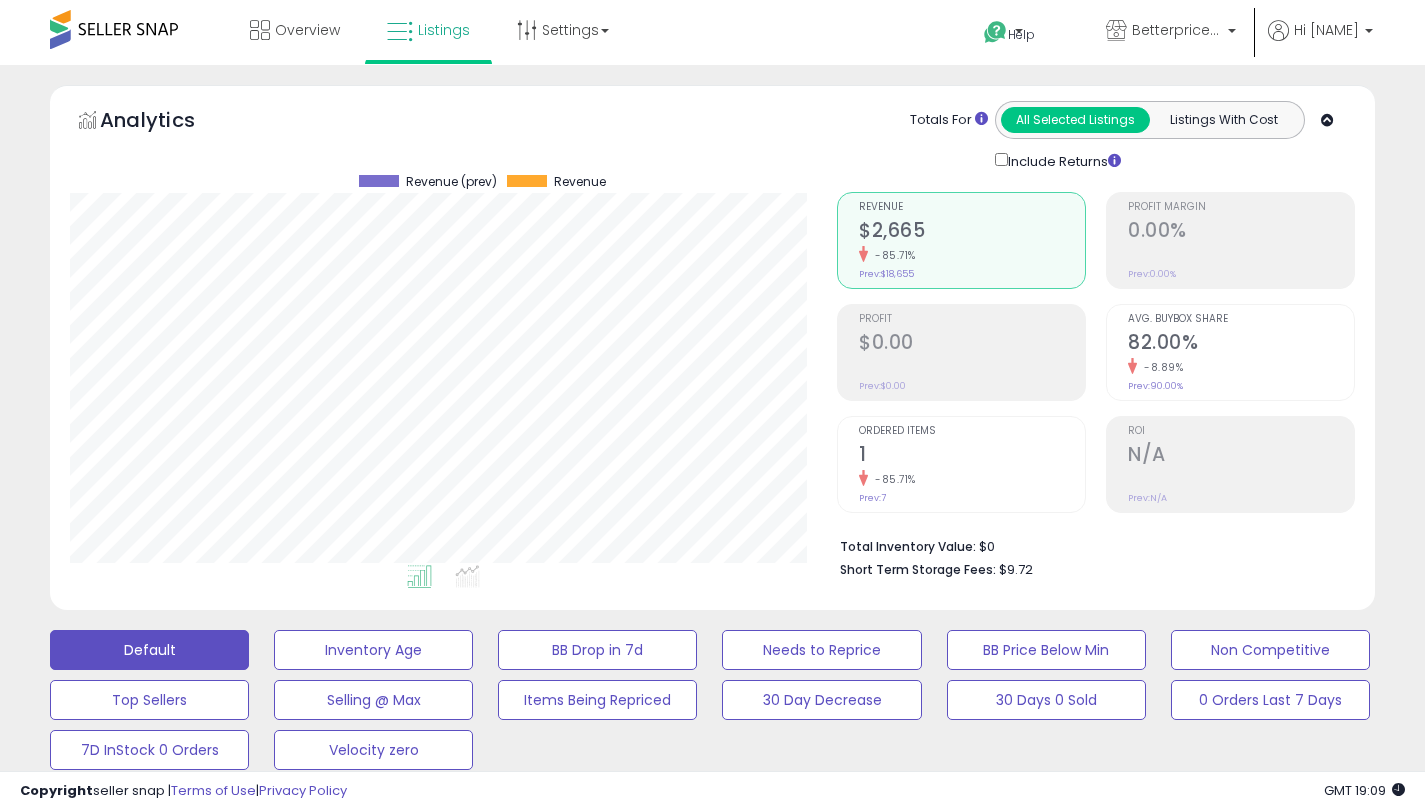 scroll, scrollTop: 999590, scrollLeft: 999233, axis: both 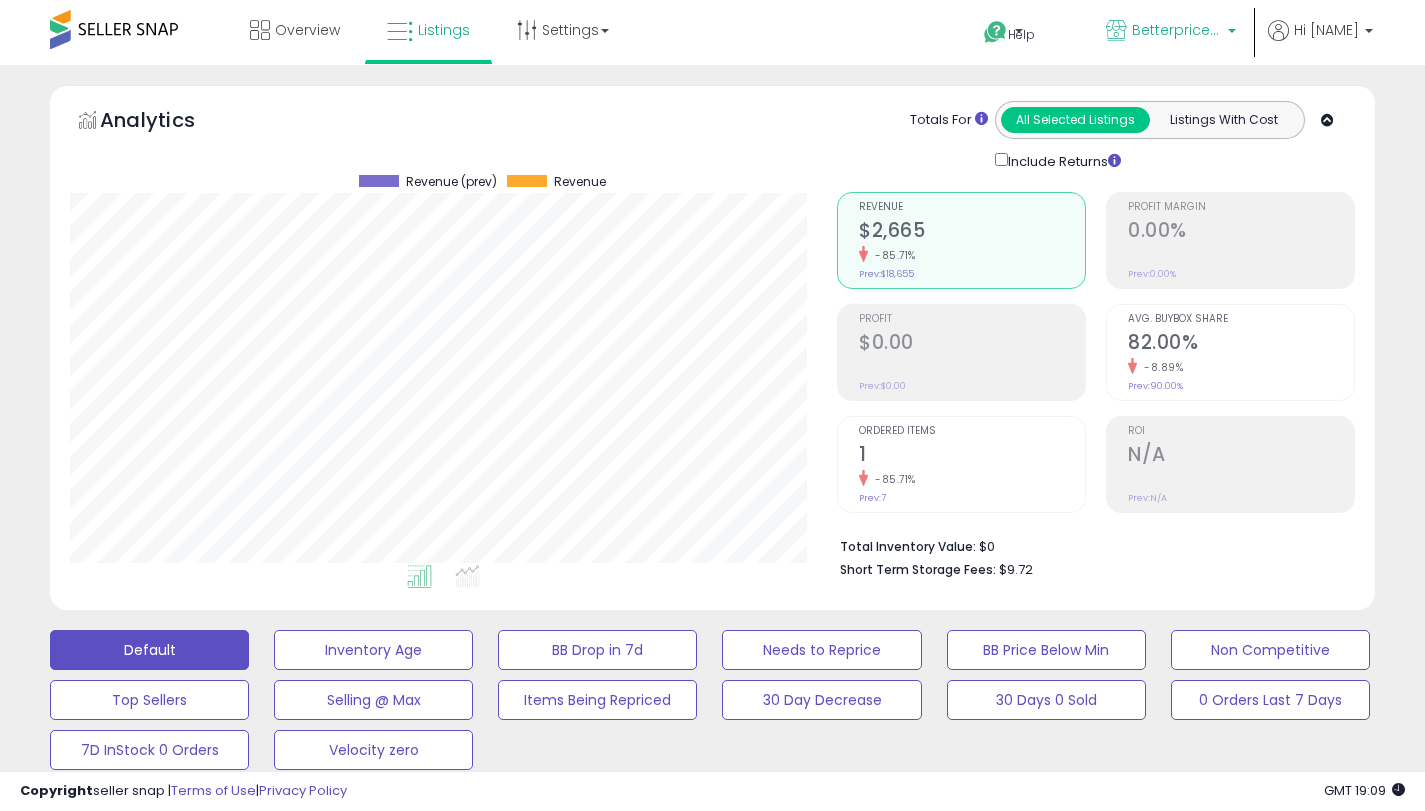 click on "Betterpricer - MX" at bounding box center (1177, 30) 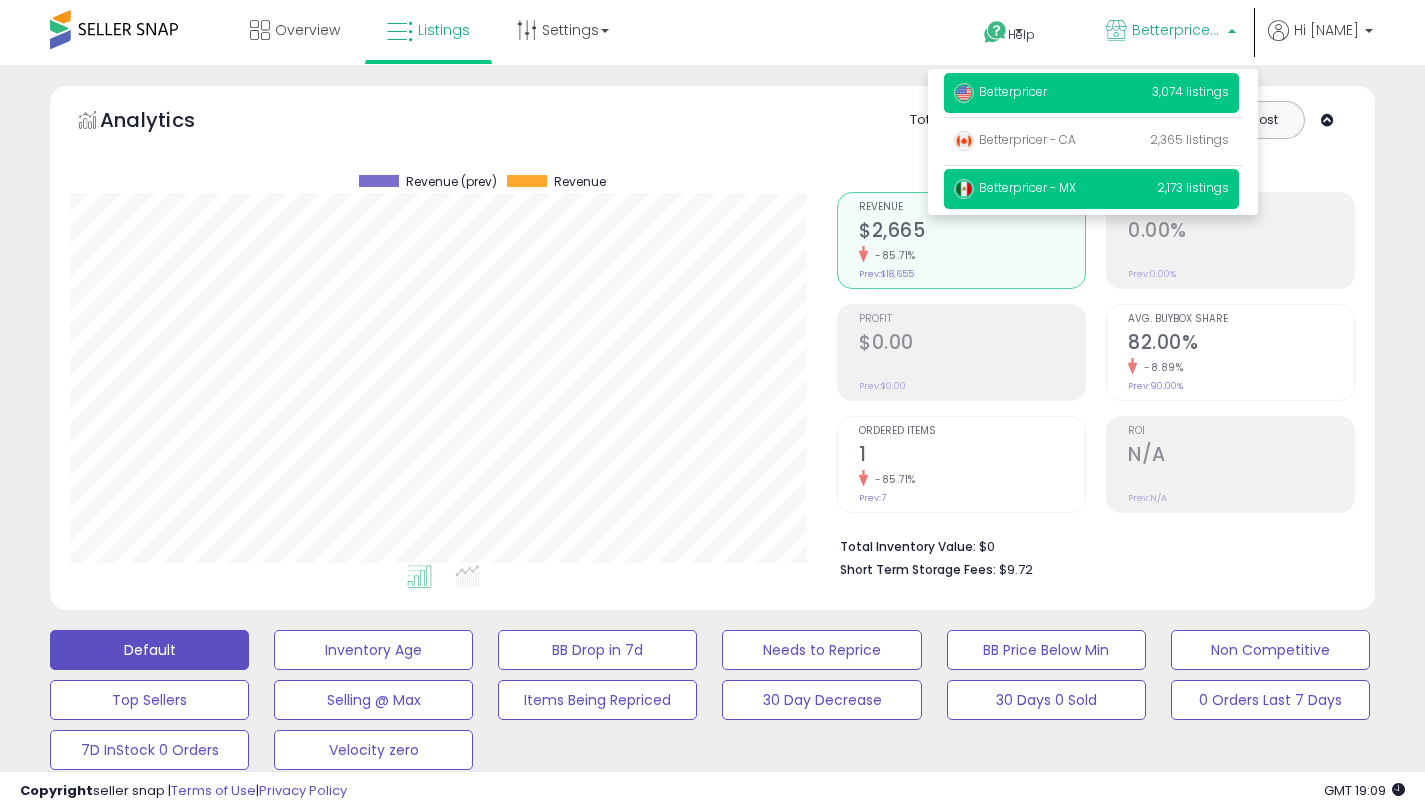 click on "Betterpricer" at bounding box center (1000, 91) 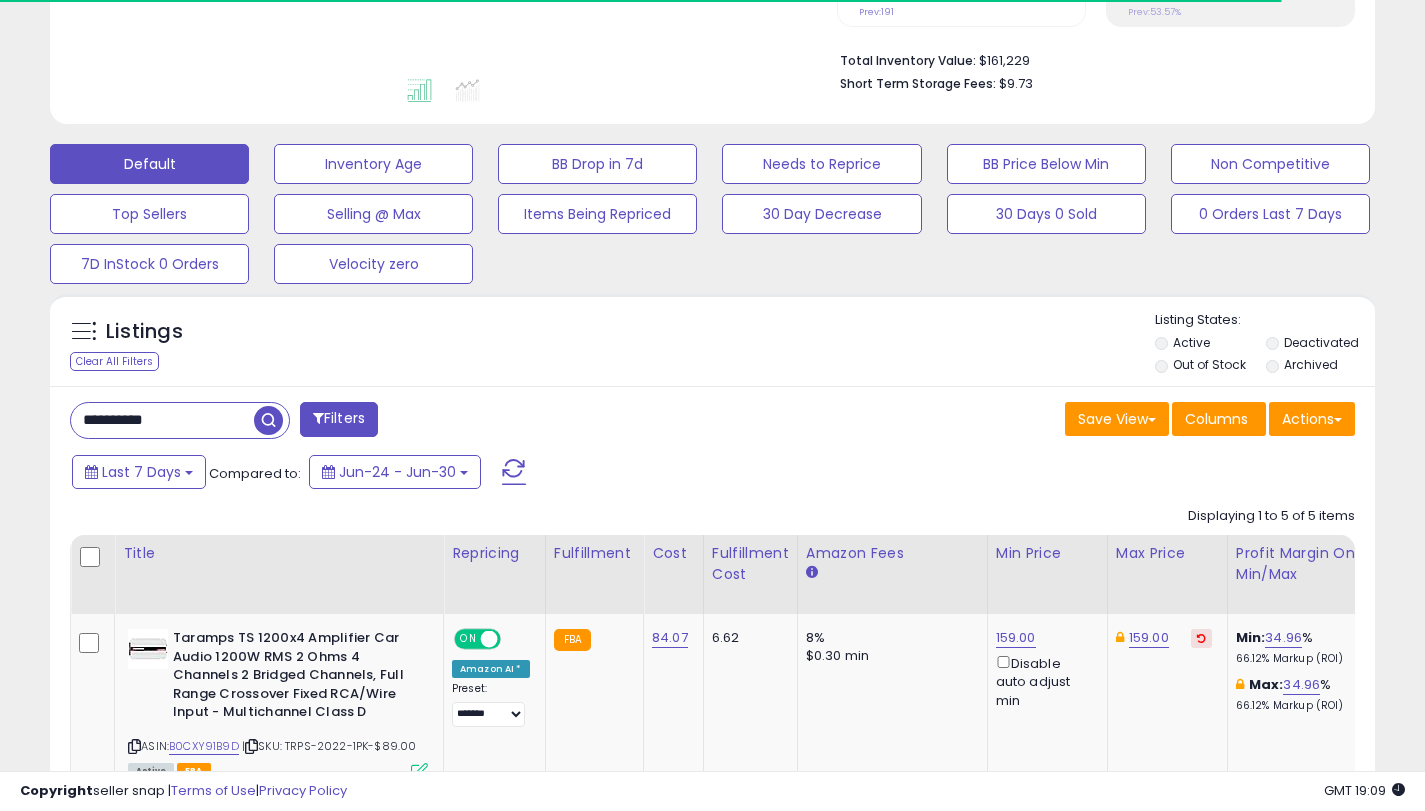 scroll, scrollTop: 489, scrollLeft: 0, axis: vertical 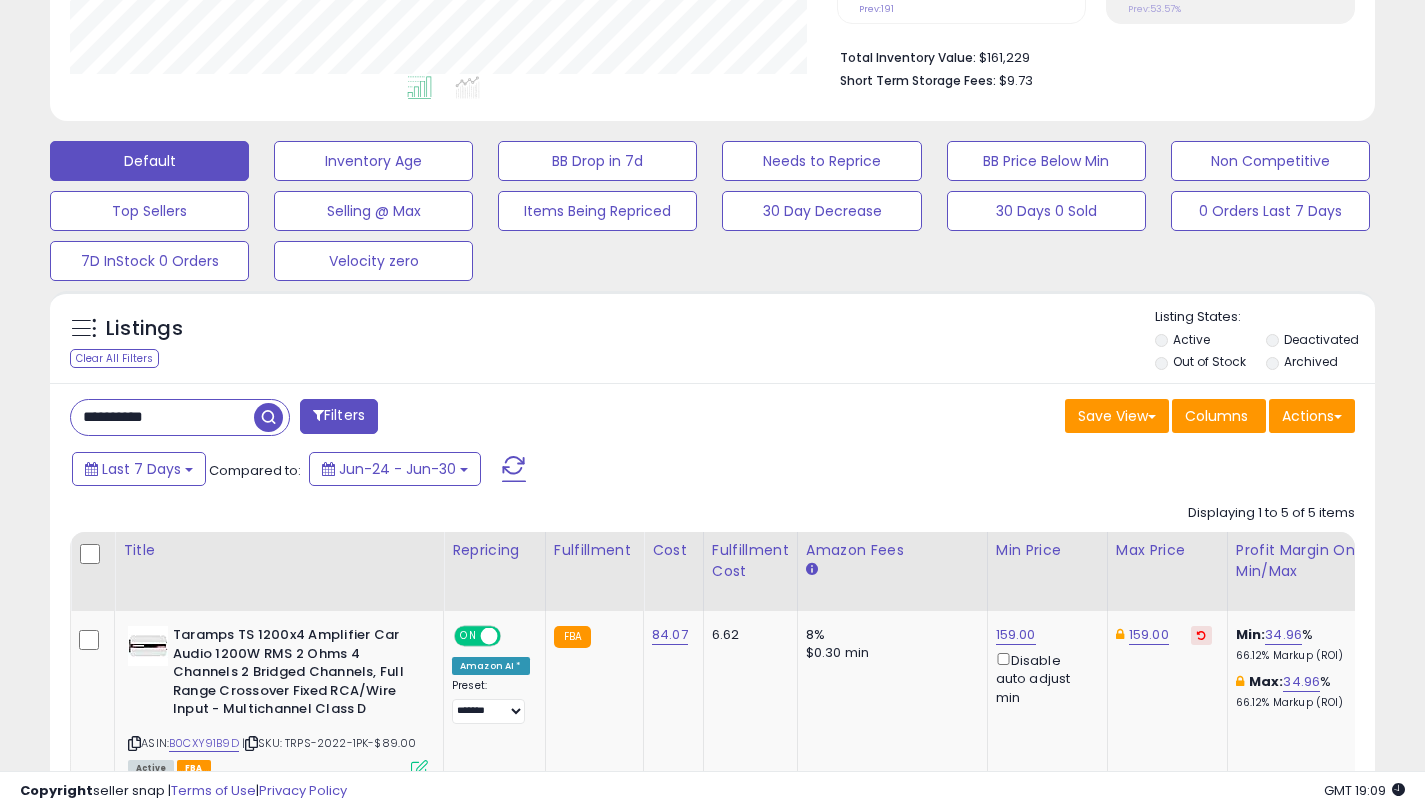 click on "**********" at bounding box center [162, 417] 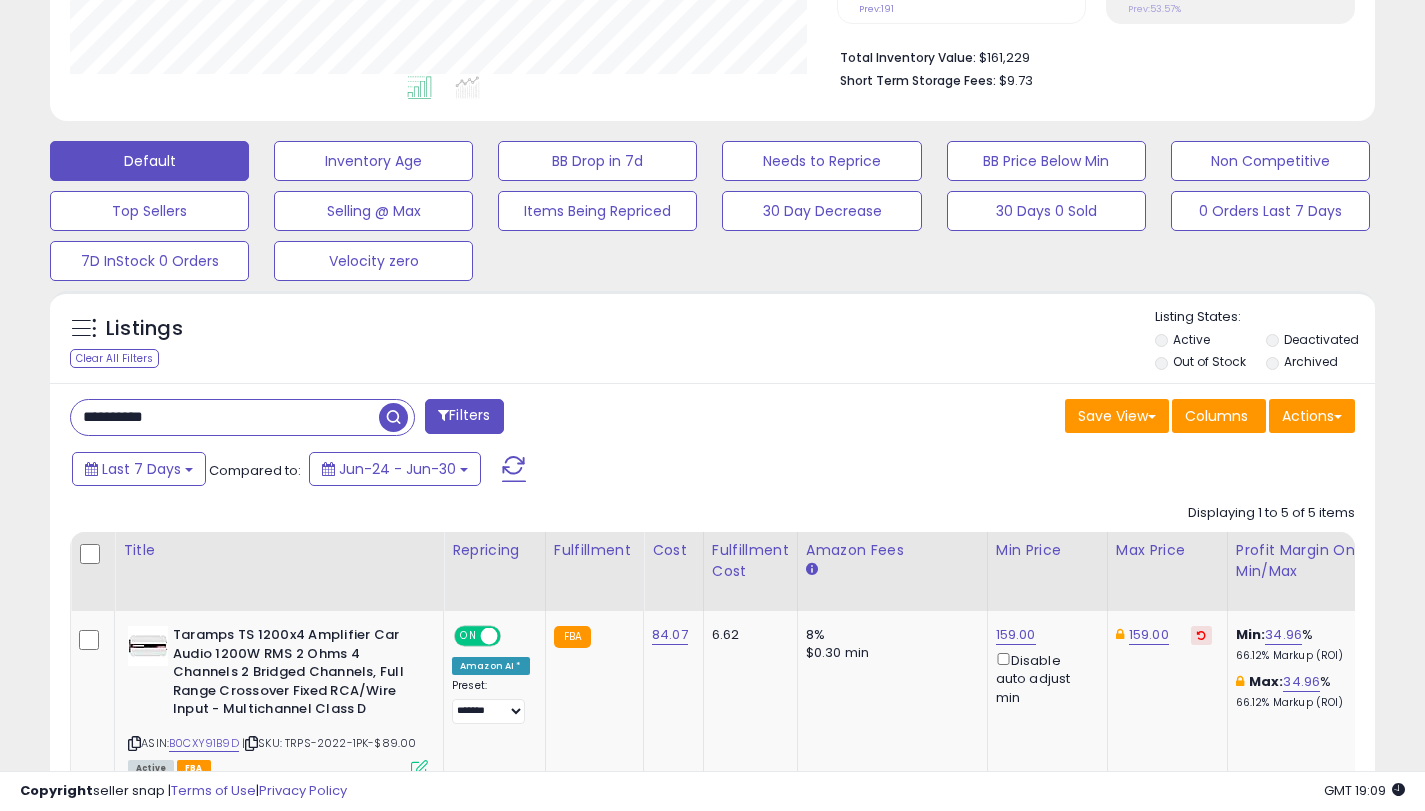 click on "**********" at bounding box center (225, 417) 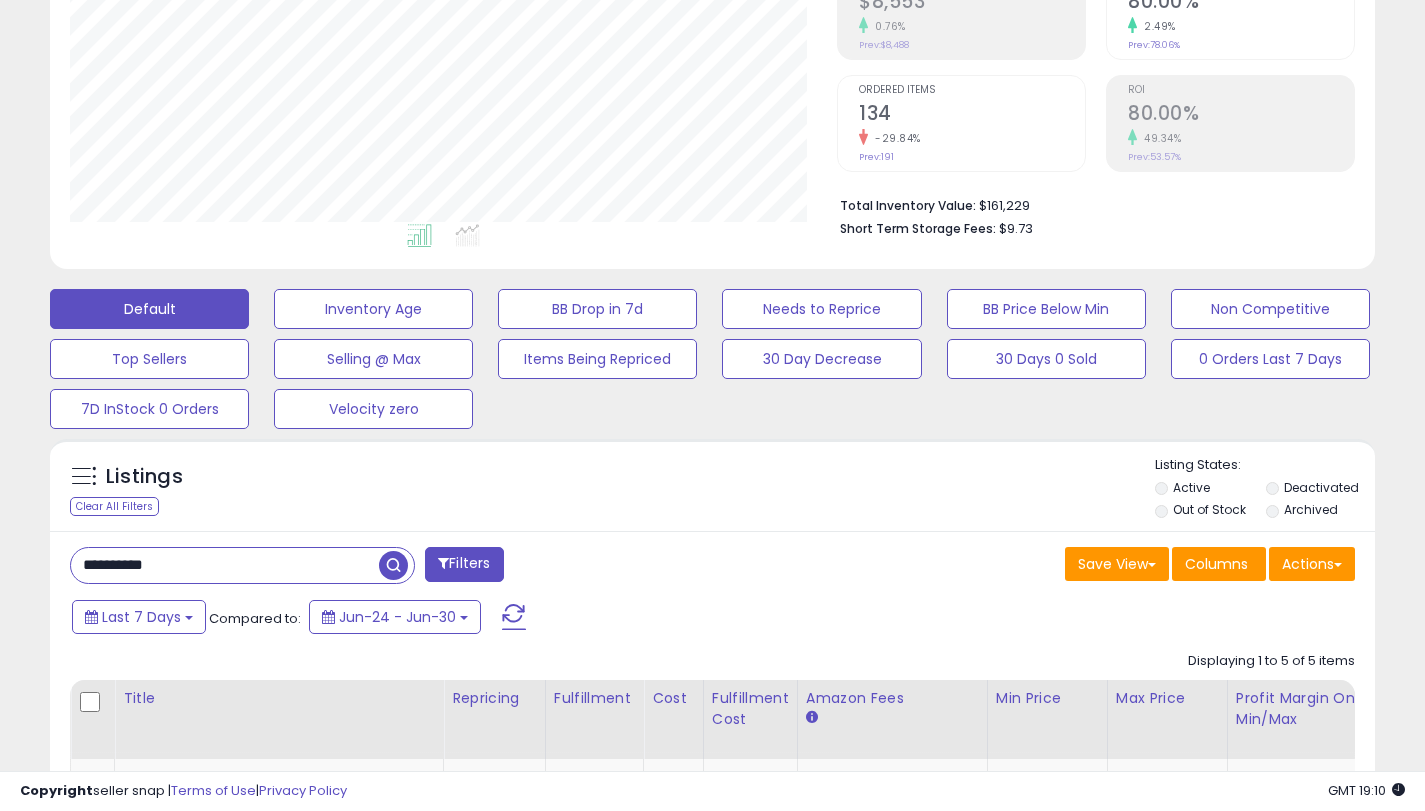 scroll, scrollTop: 341, scrollLeft: 0, axis: vertical 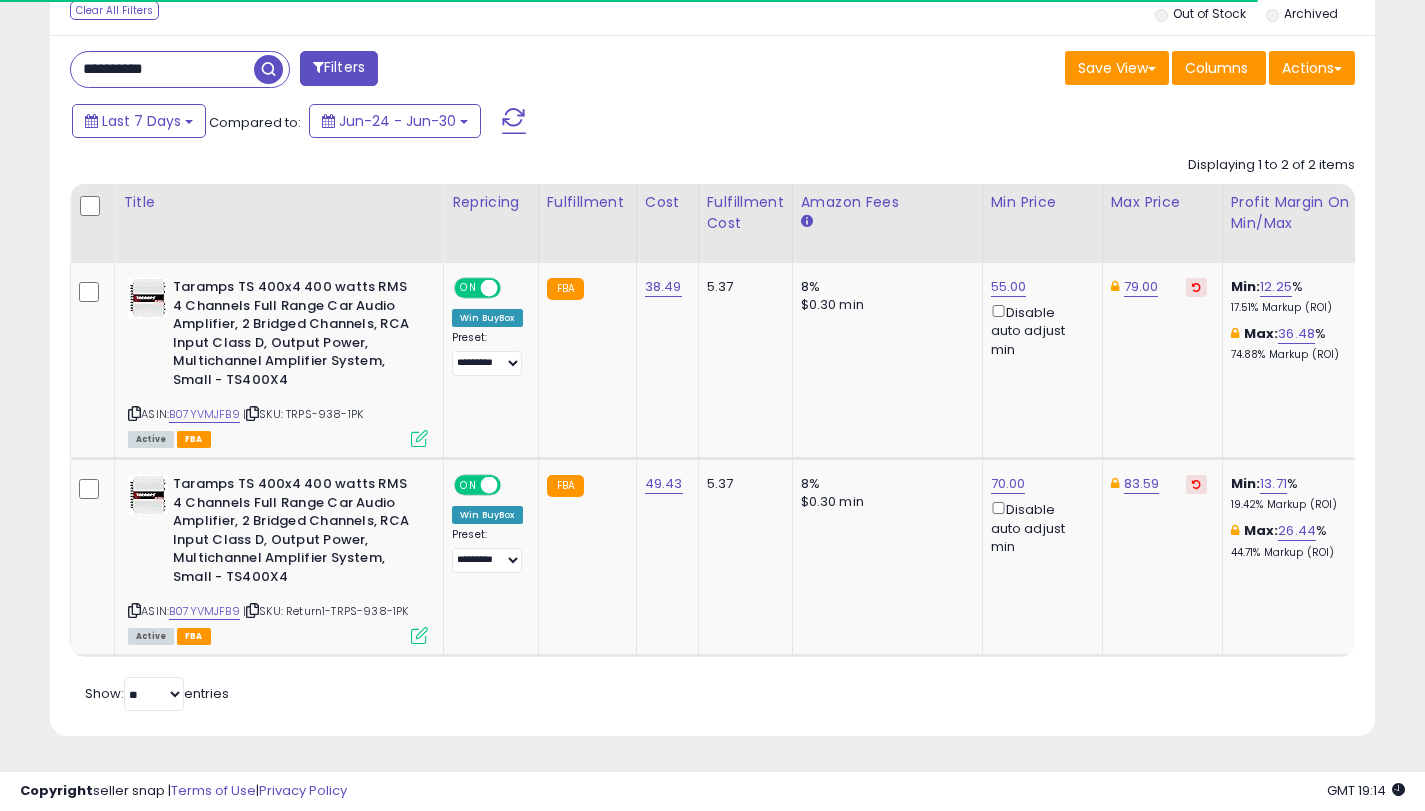 click on "**********" at bounding box center [162, 69] 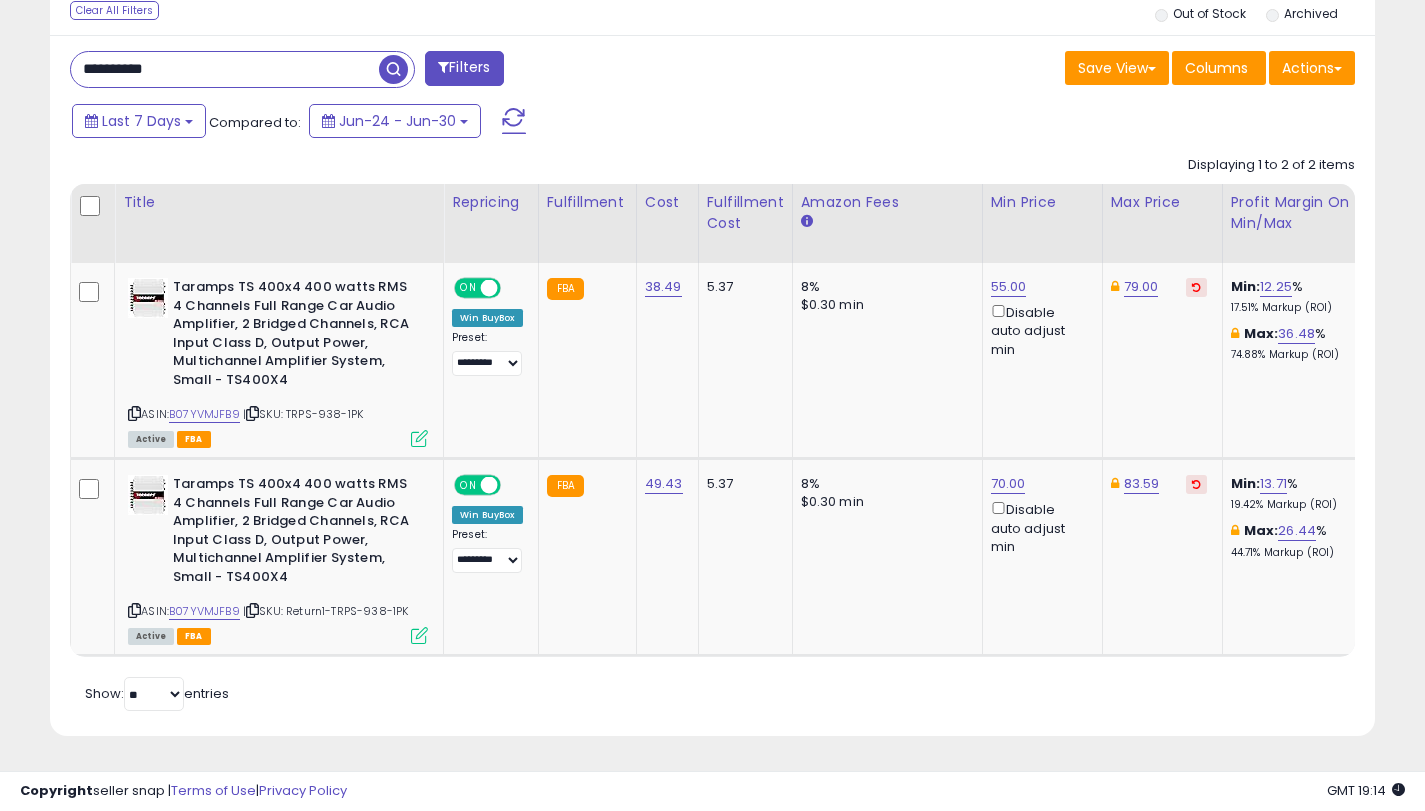 click on "**********" at bounding box center (225, 69) 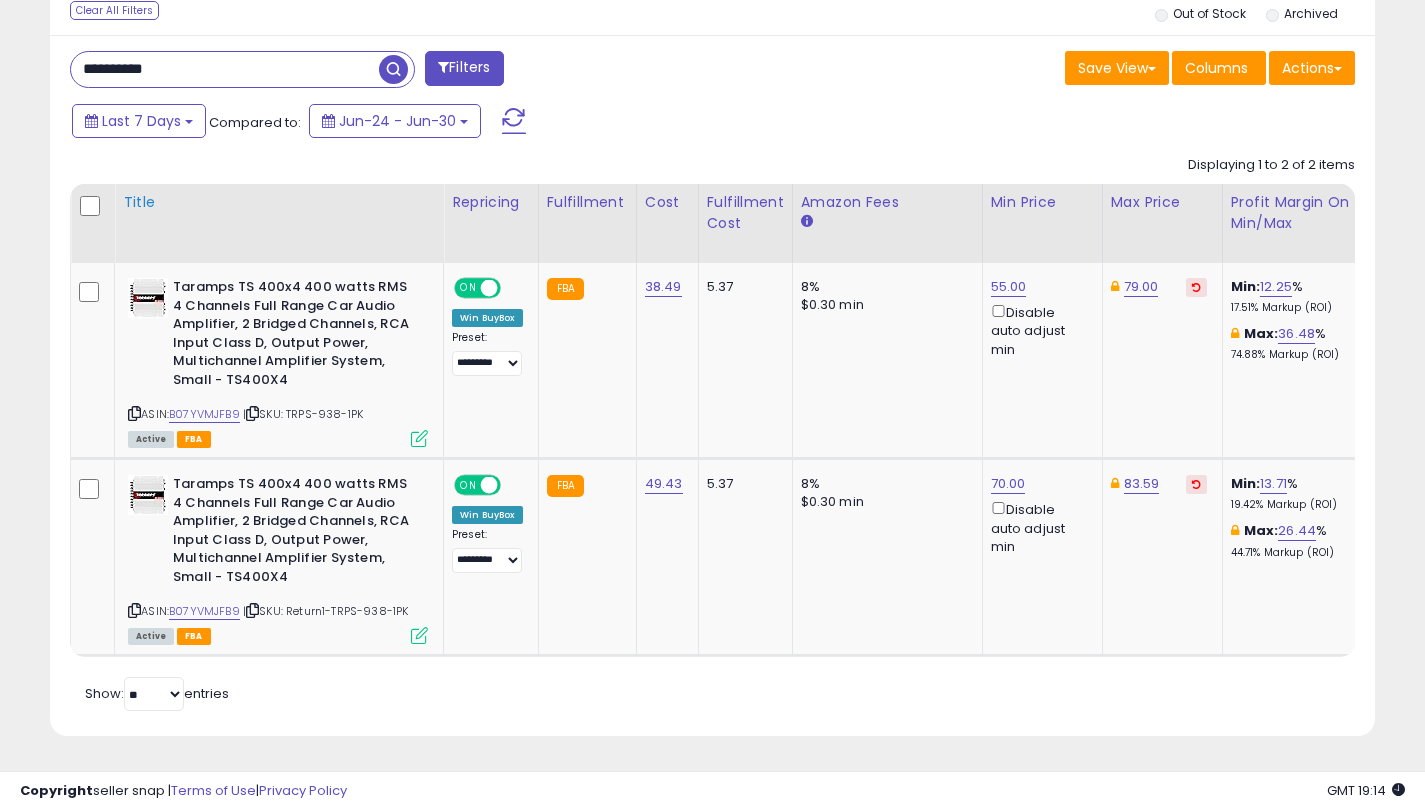 type on "**********" 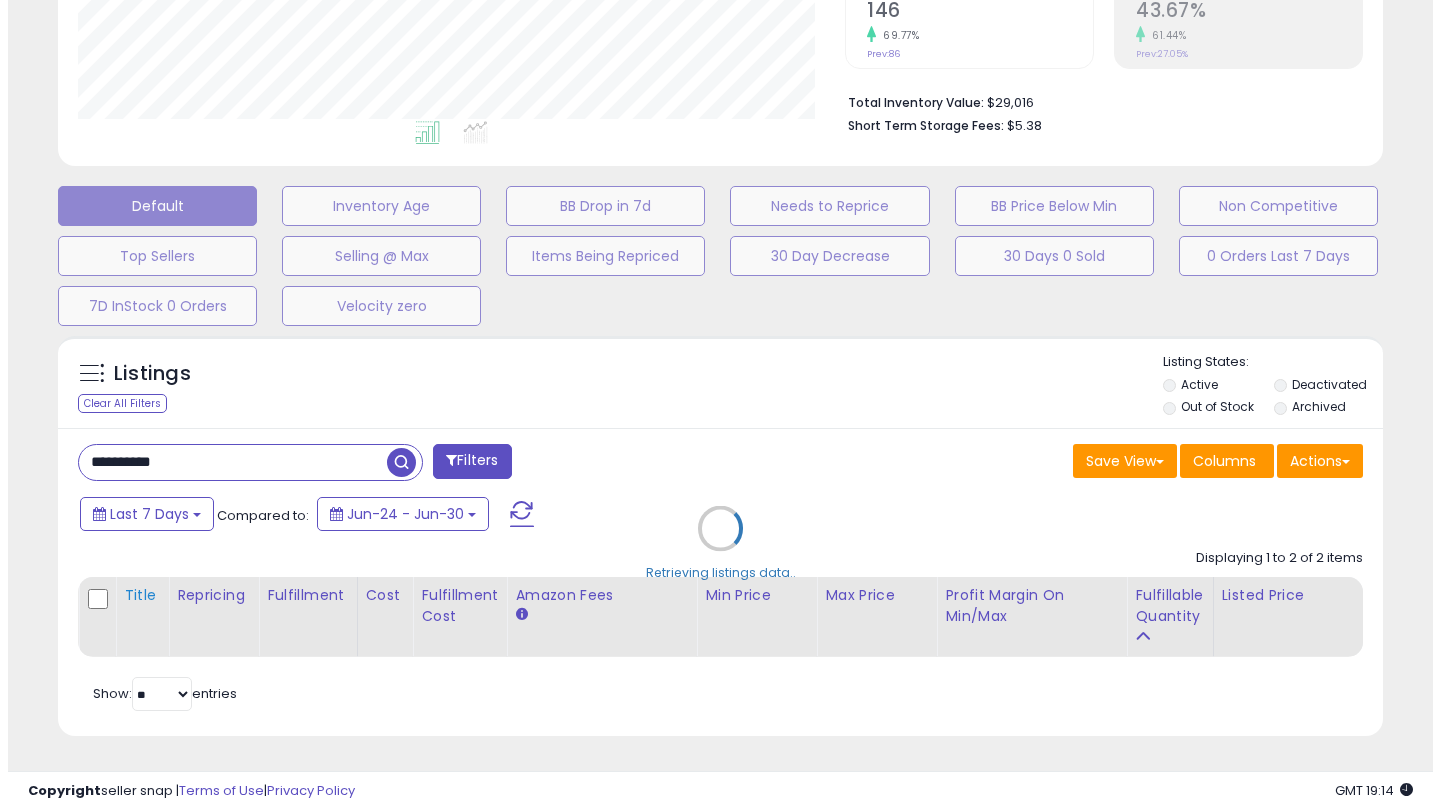 scroll, scrollTop: 459, scrollLeft: 0, axis: vertical 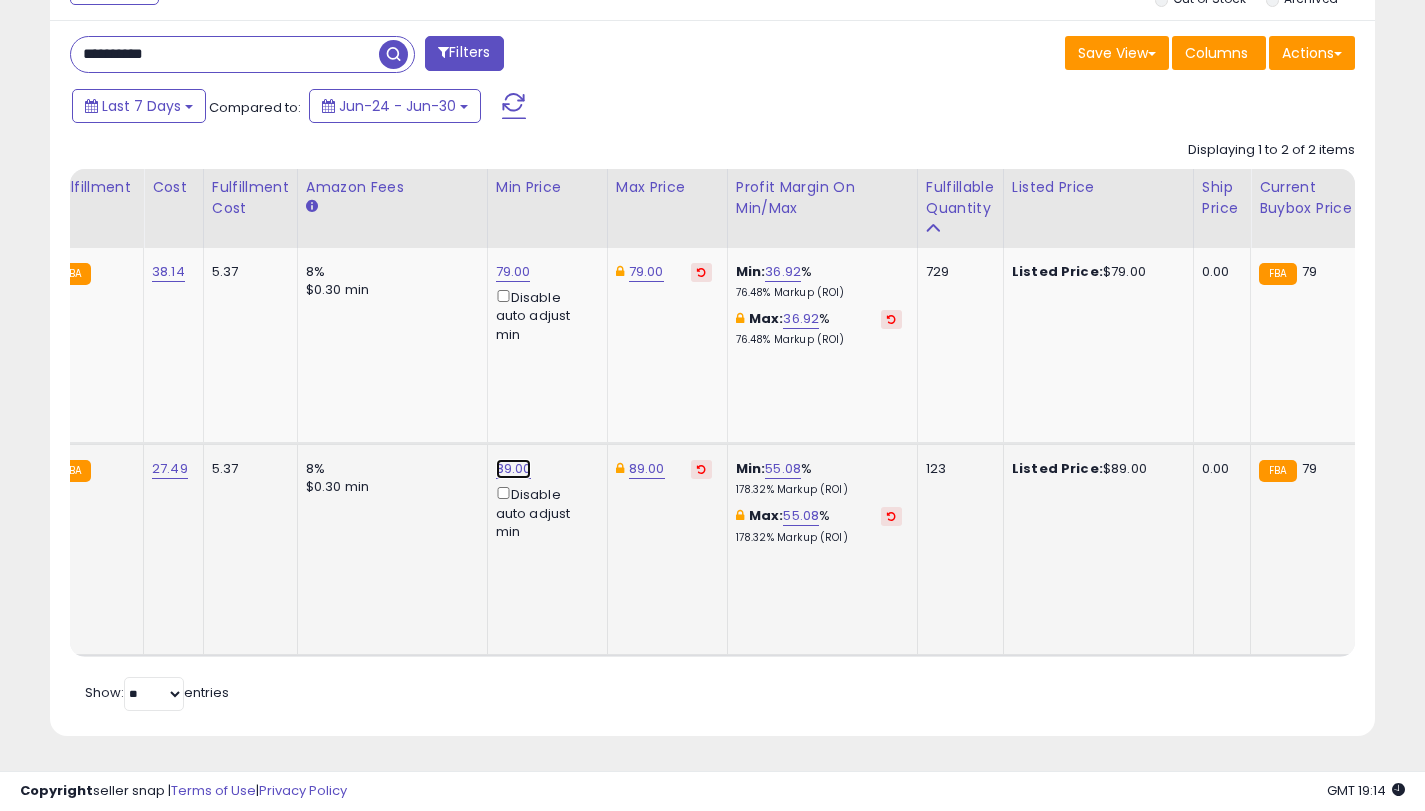 click on "89.00" at bounding box center (513, 272) 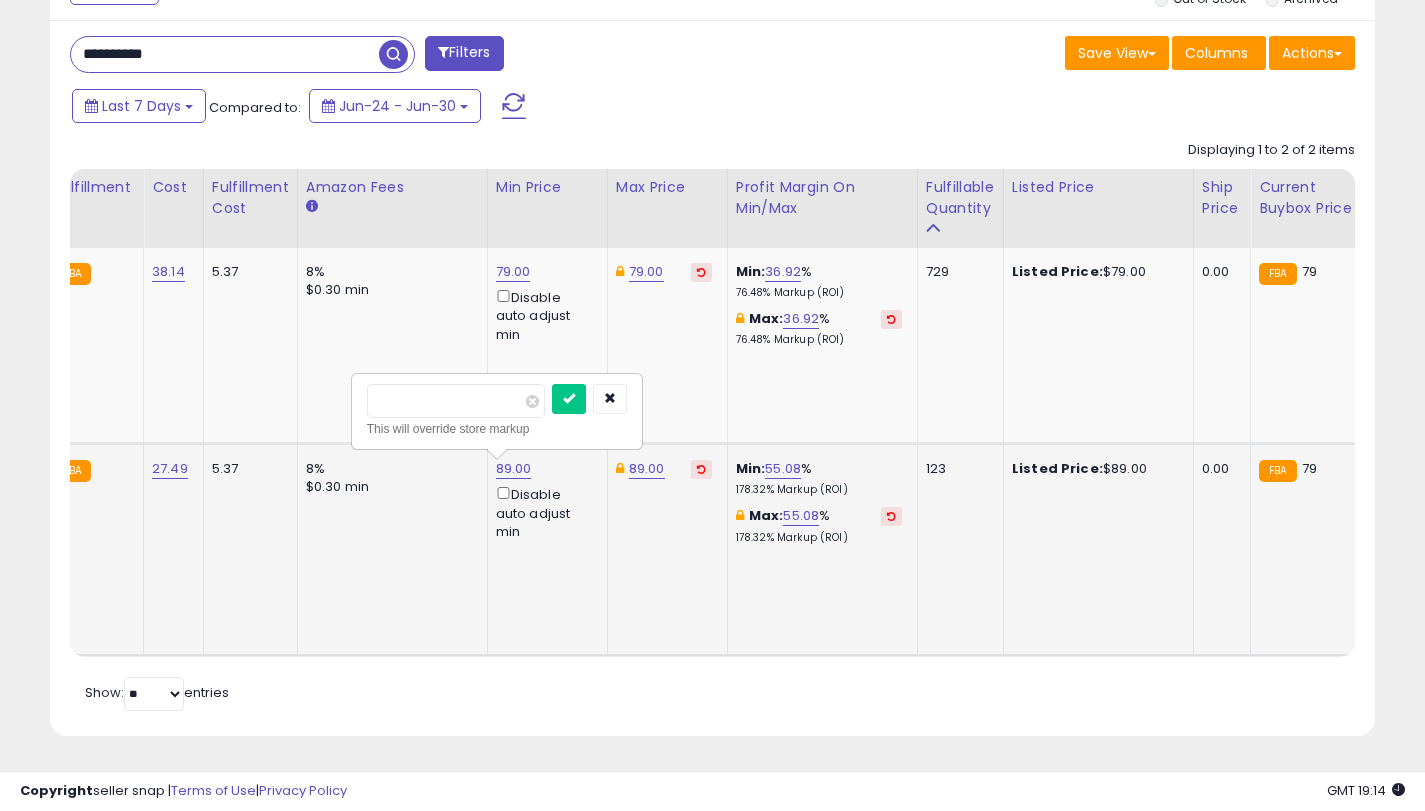 click on "*****" at bounding box center (456, 401) 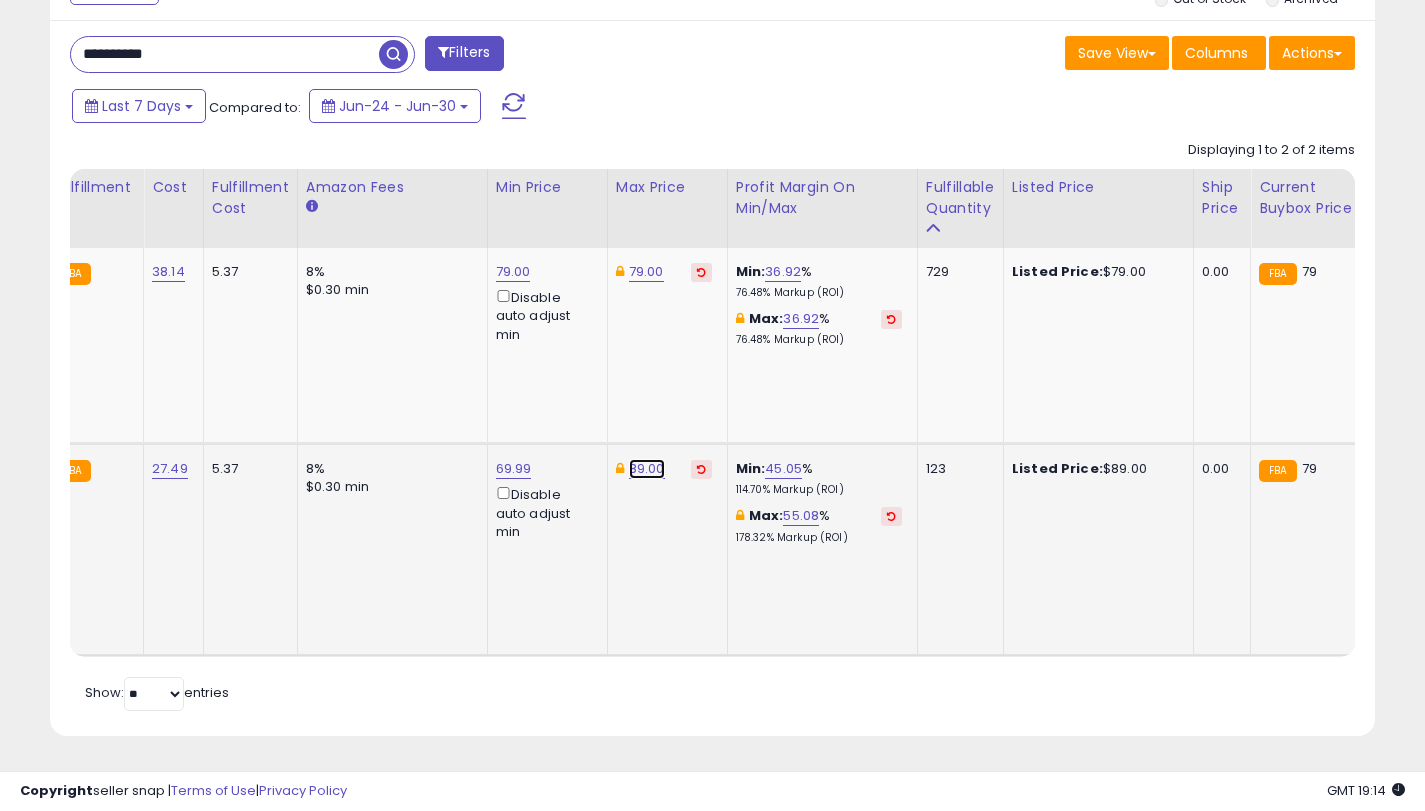 click on "89.00" at bounding box center (646, 272) 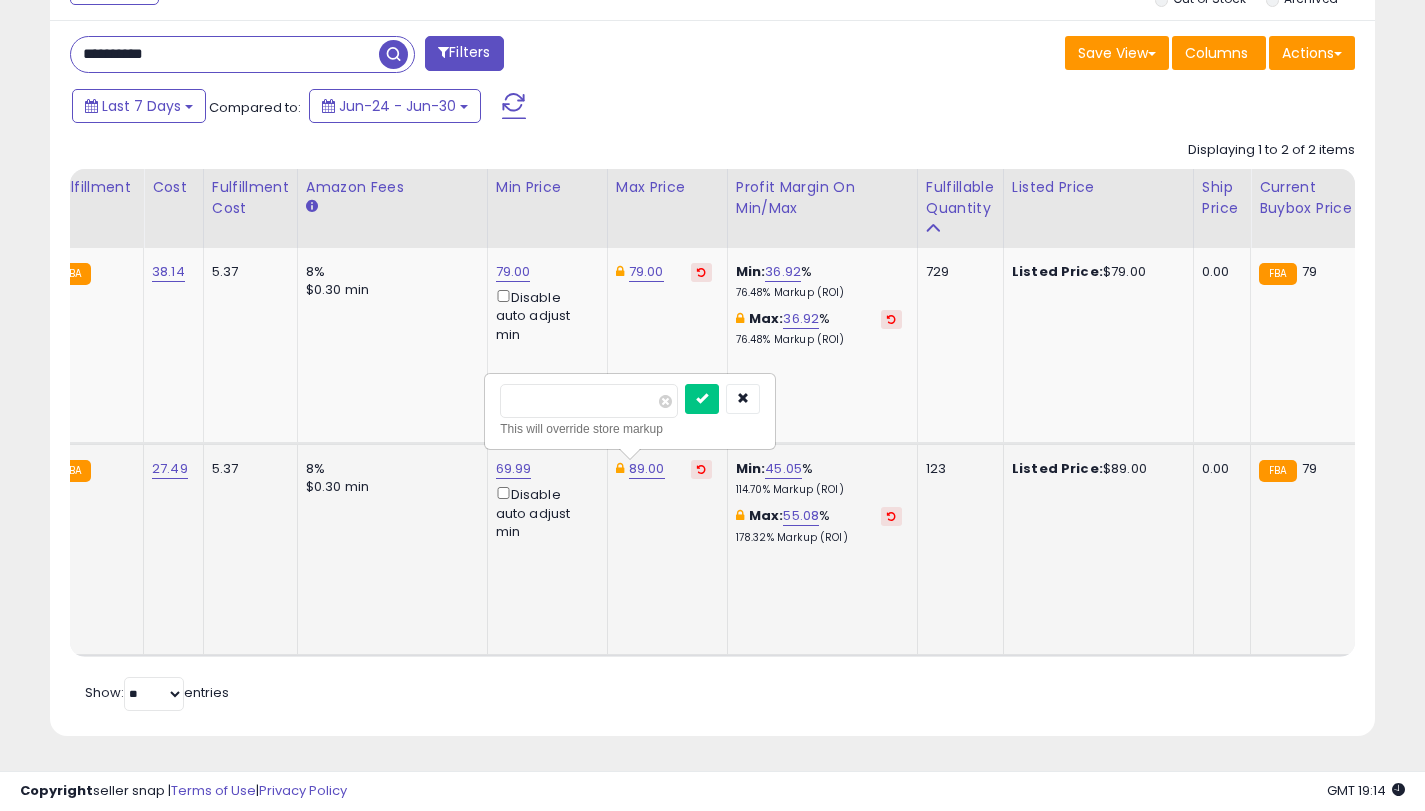 click on "*****" at bounding box center (589, 401) 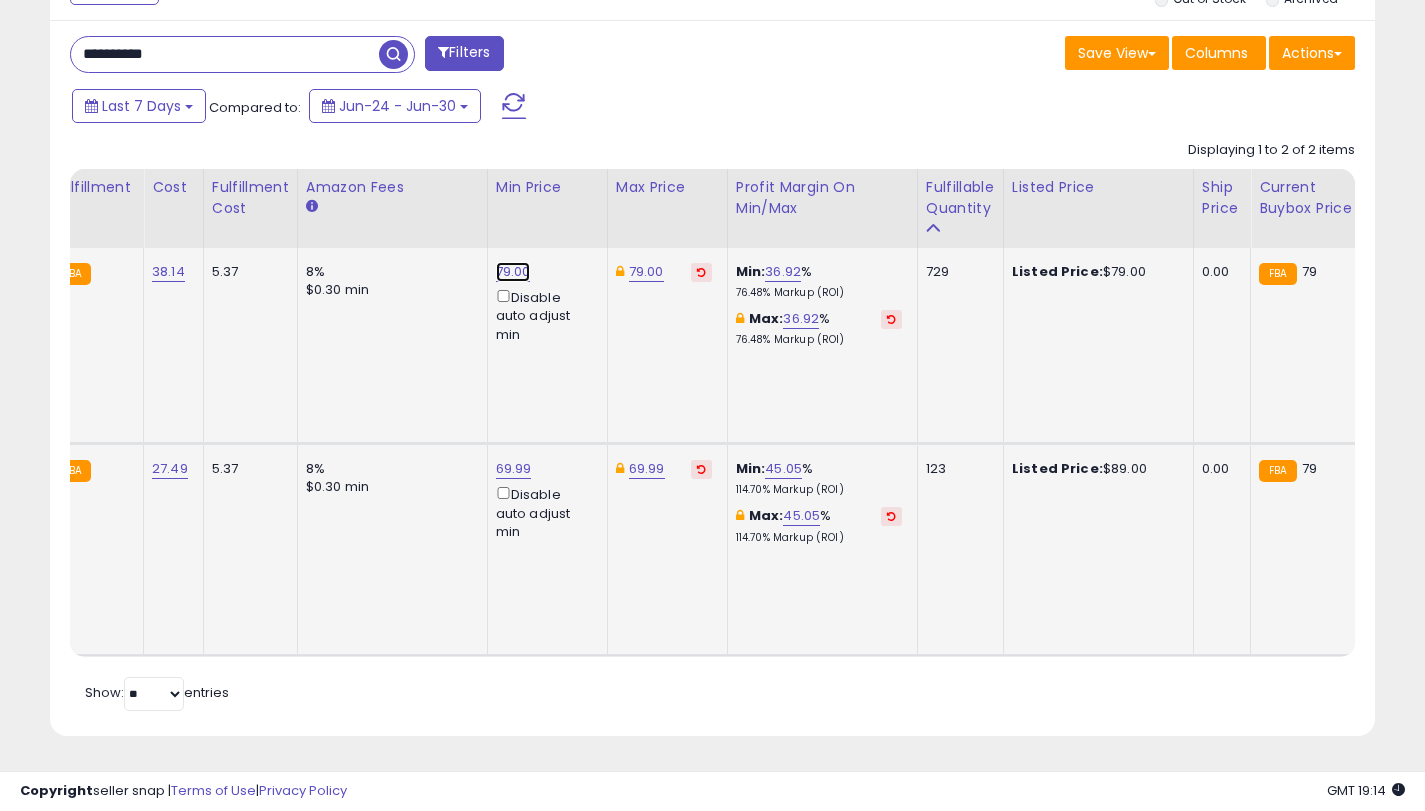 click on "79.00" at bounding box center [513, 272] 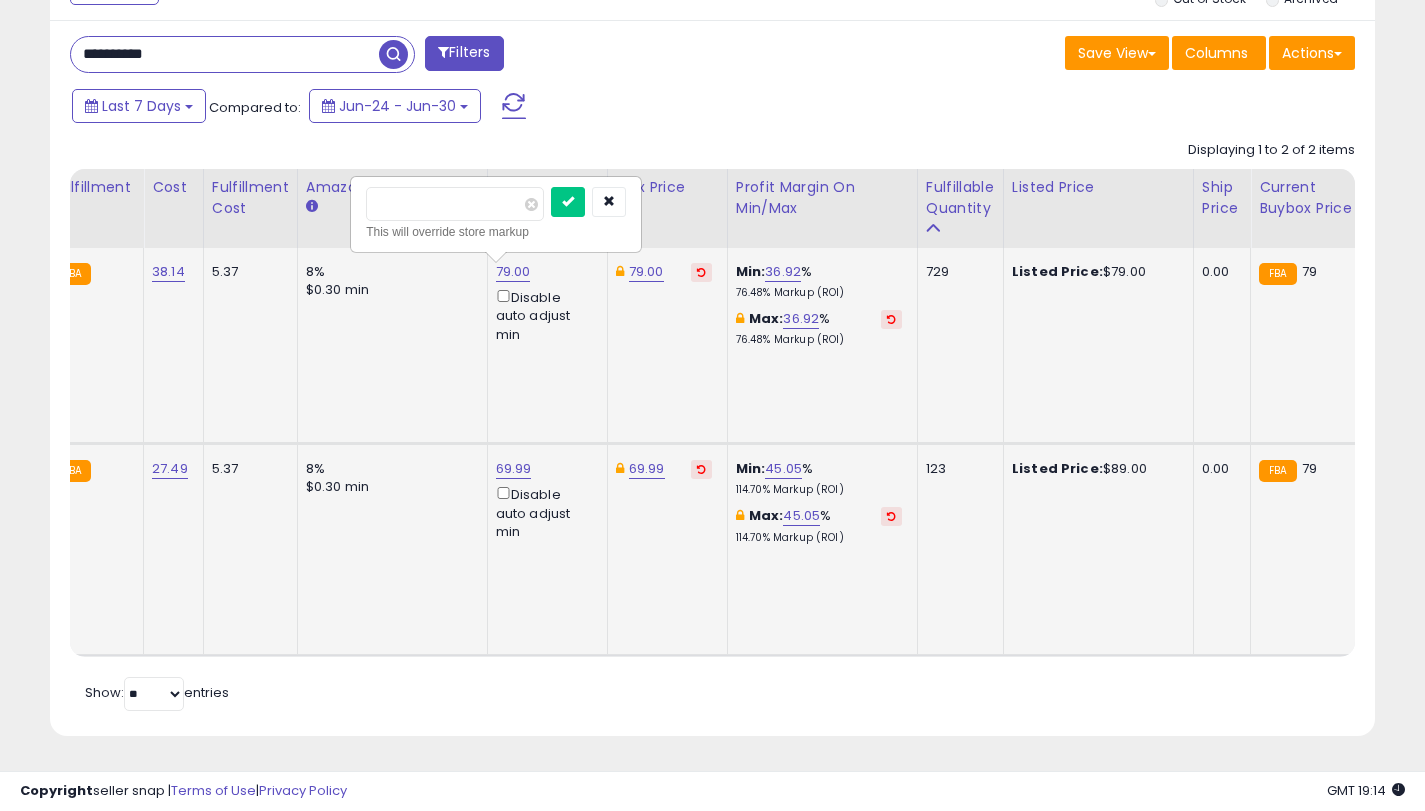 click on "*****" at bounding box center (455, 204) 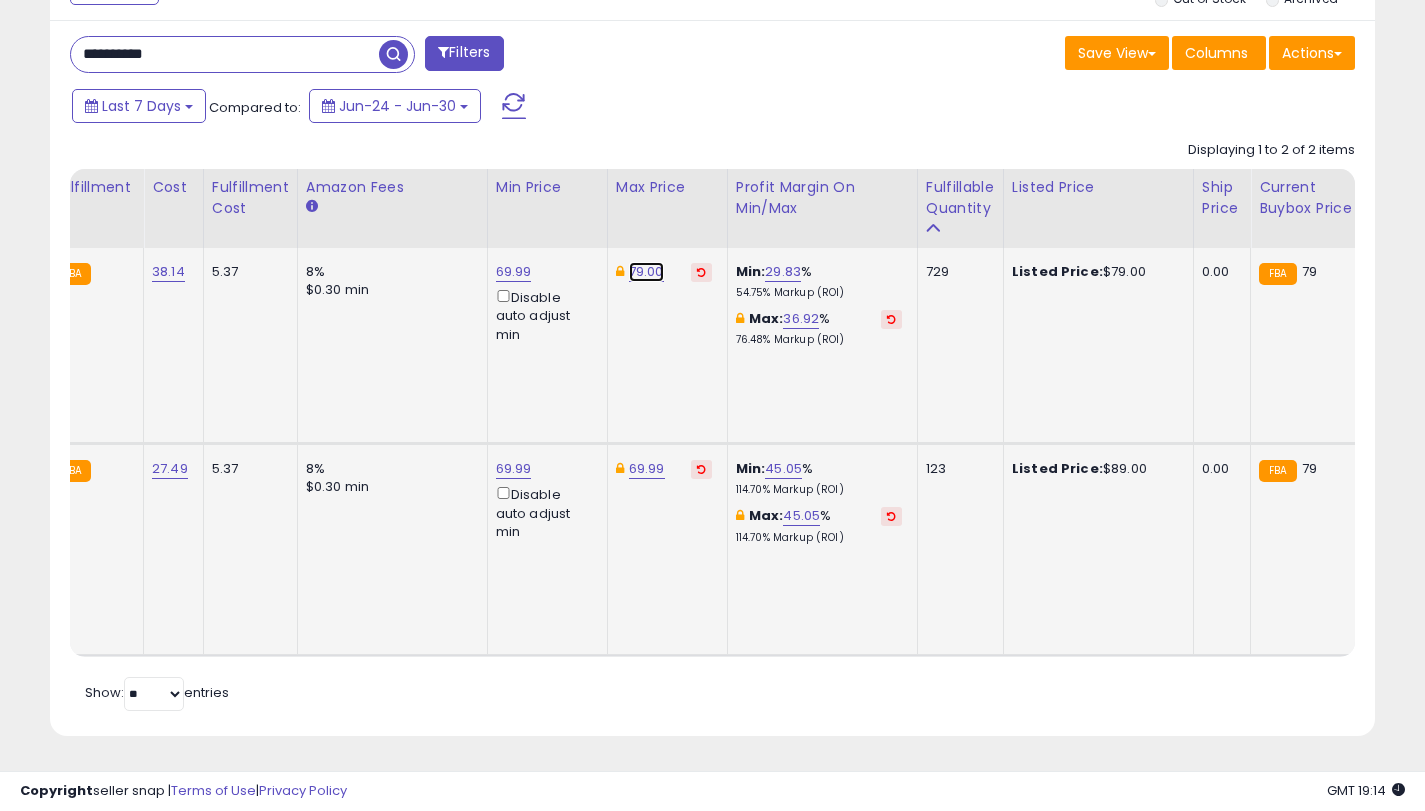click on "79.00" at bounding box center [646, 272] 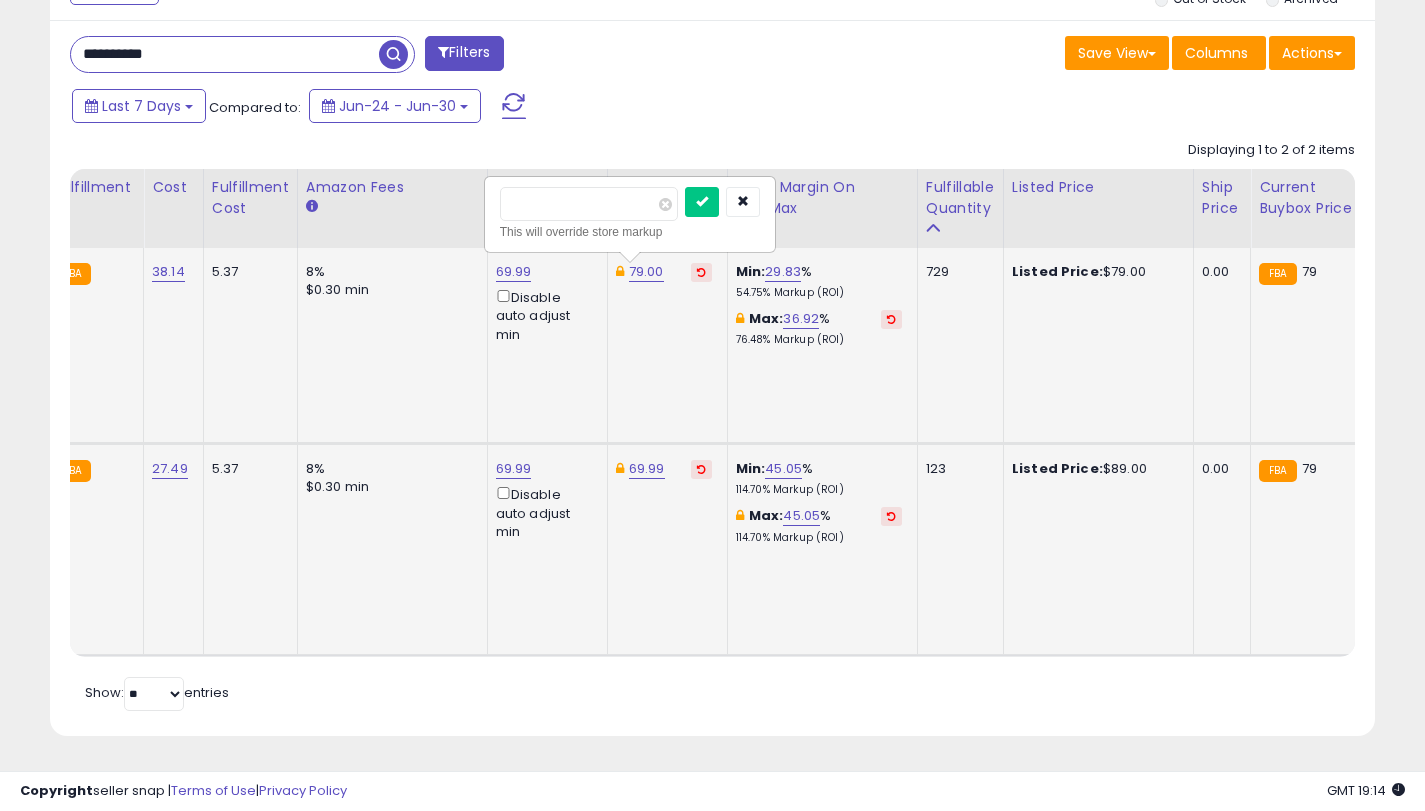 click on "*****" at bounding box center [589, 204] 